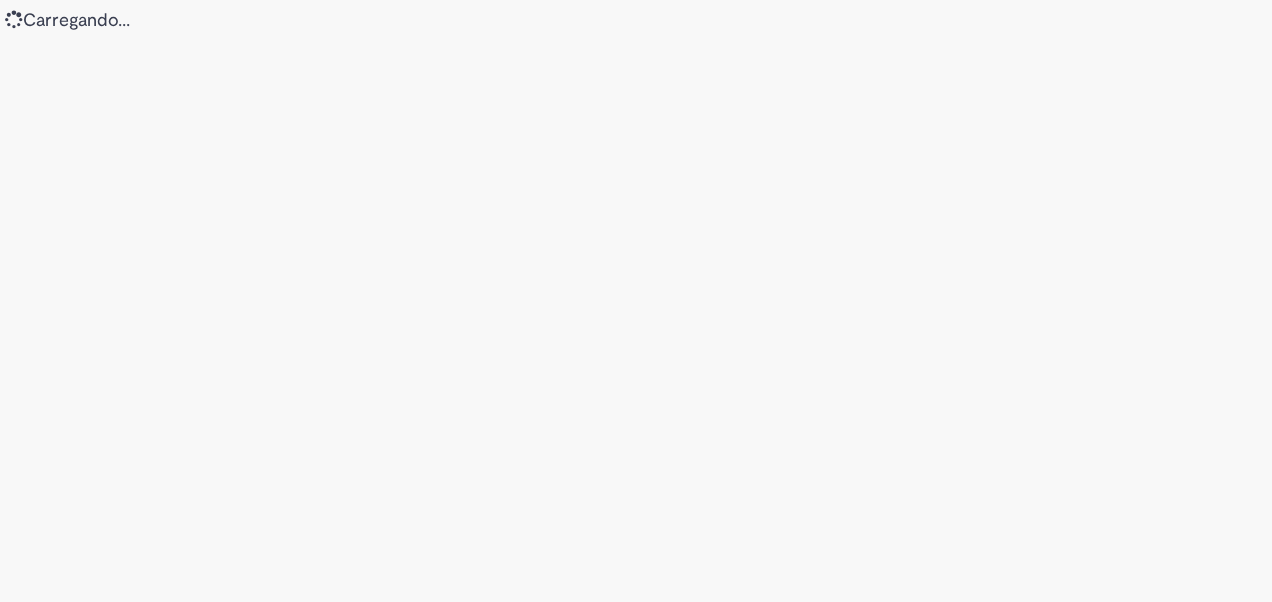 scroll, scrollTop: 0, scrollLeft: 0, axis: both 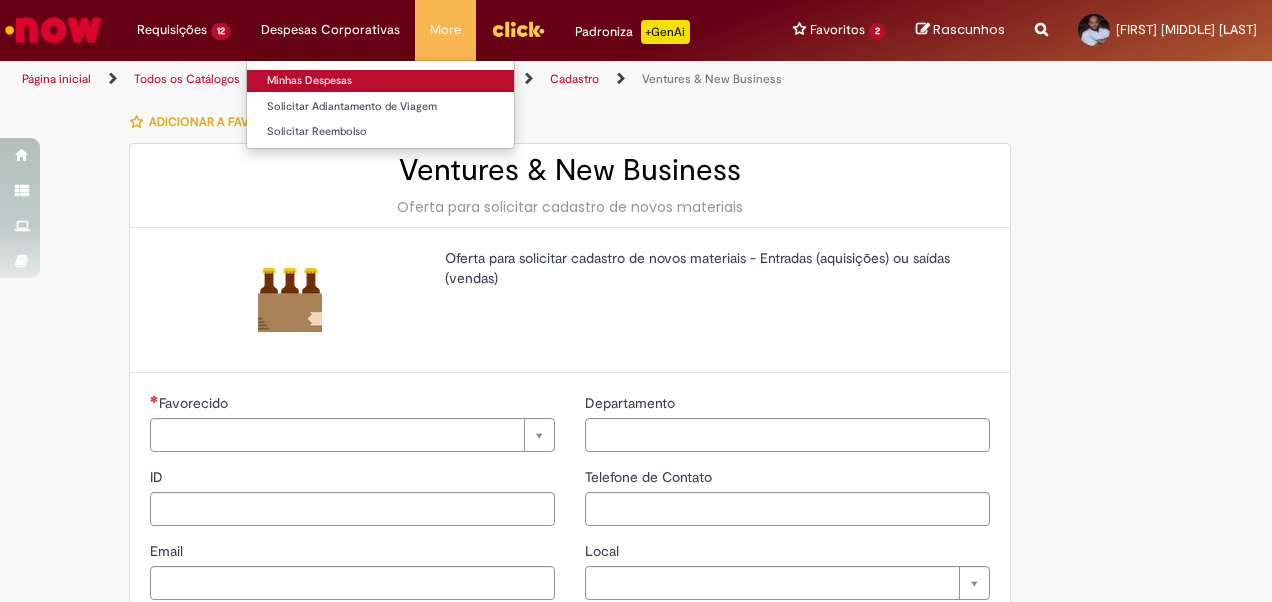 type on "********" 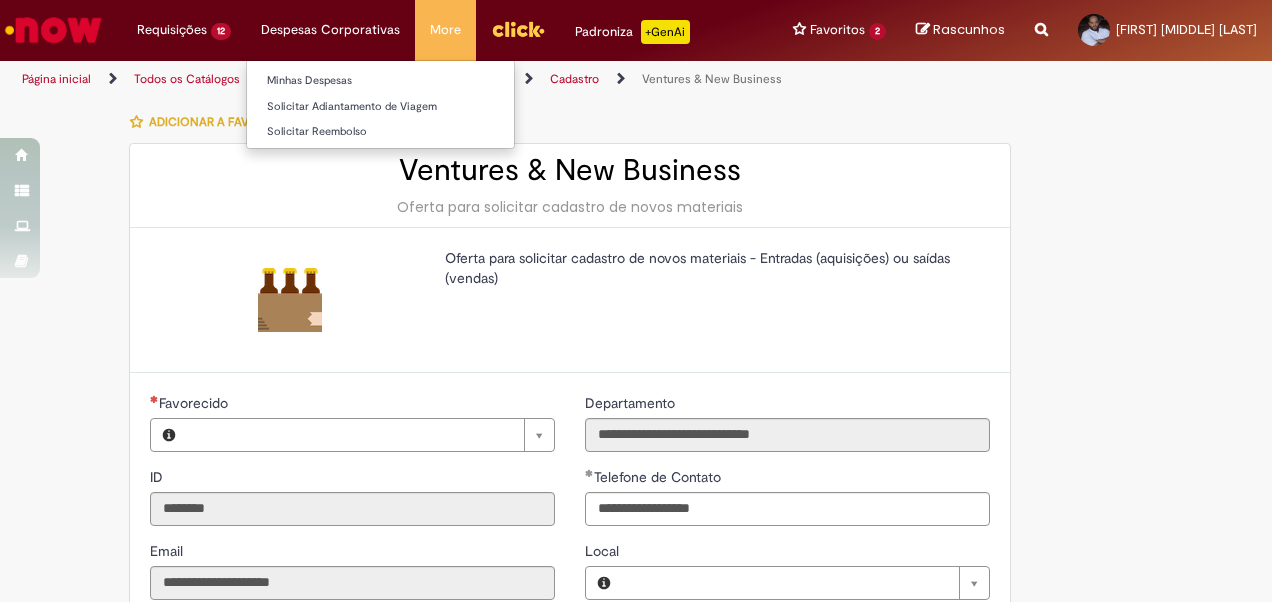 type on "**********" 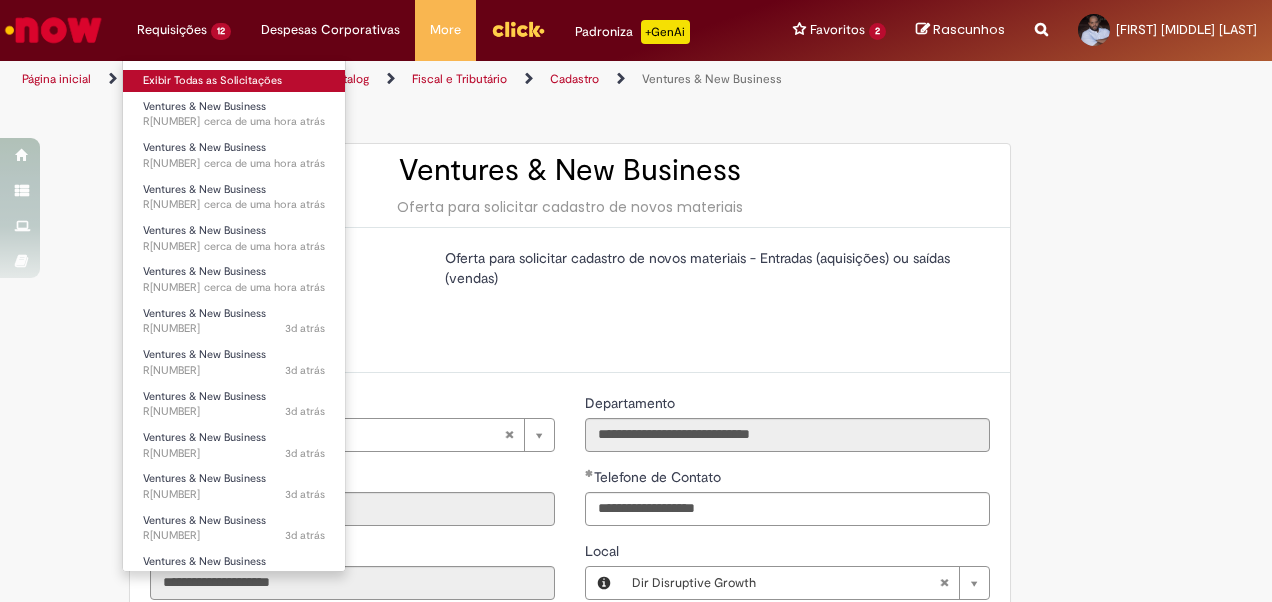 click on "Exibir Todas as Solicitações" at bounding box center (234, 81) 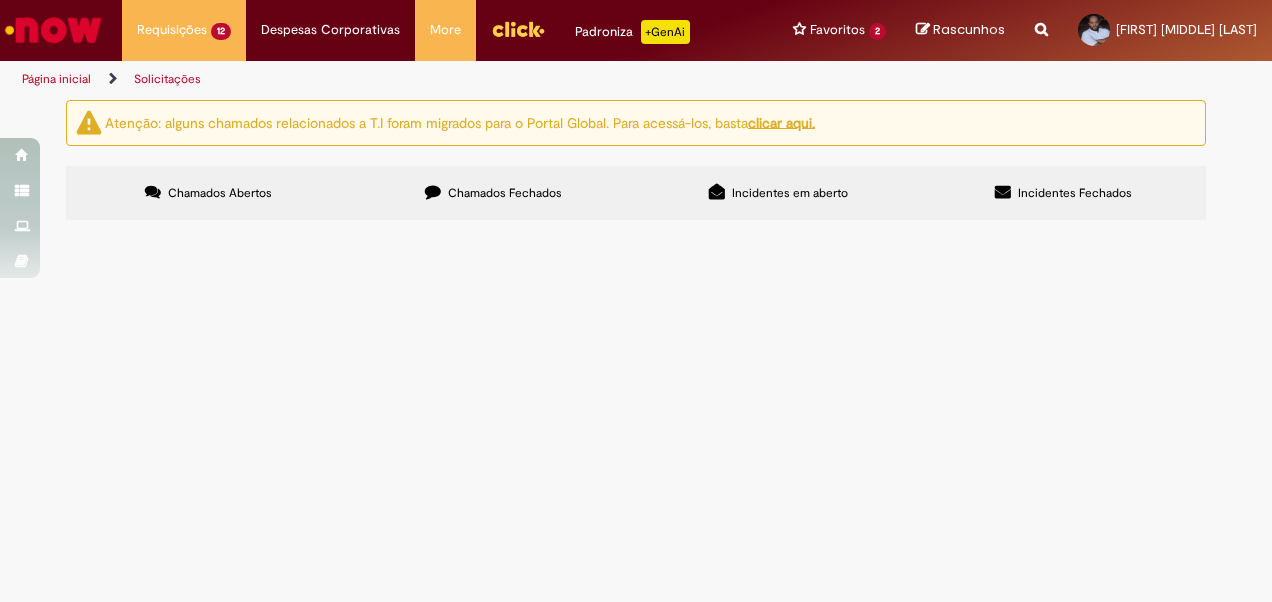 click on "Chamados Fechados" at bounding box center [505, 193] 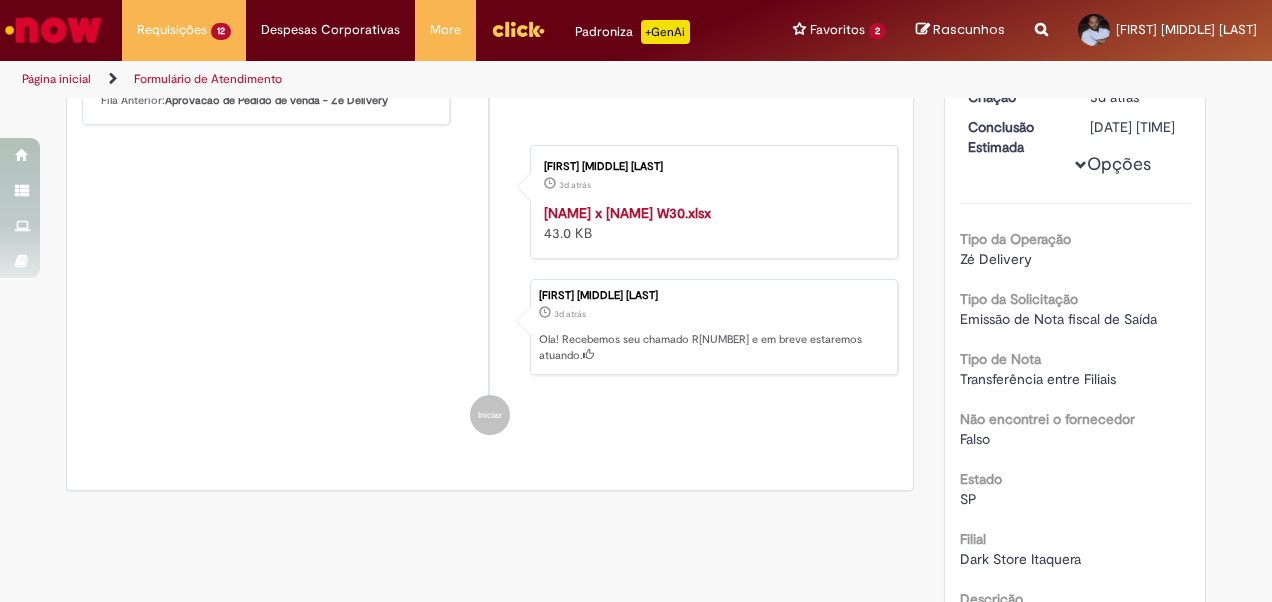 scroll, scrollTop: 0, scrollLeft: 0, axis: both 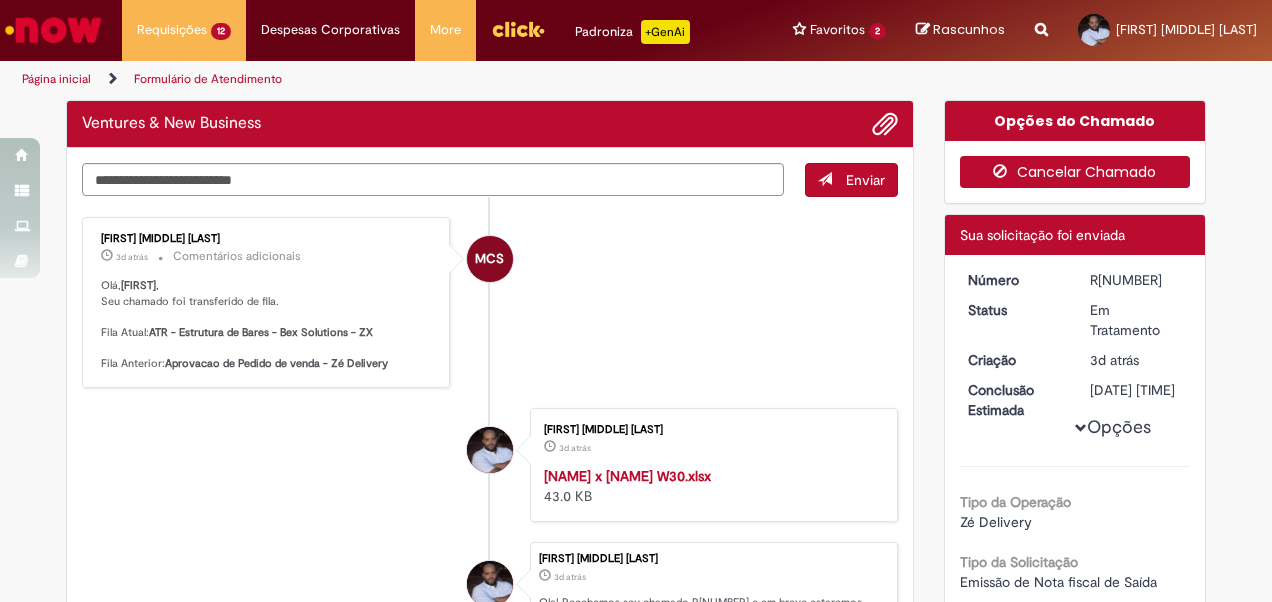 click on "Cancelar Chamado" at bounding box center [1075, 172] 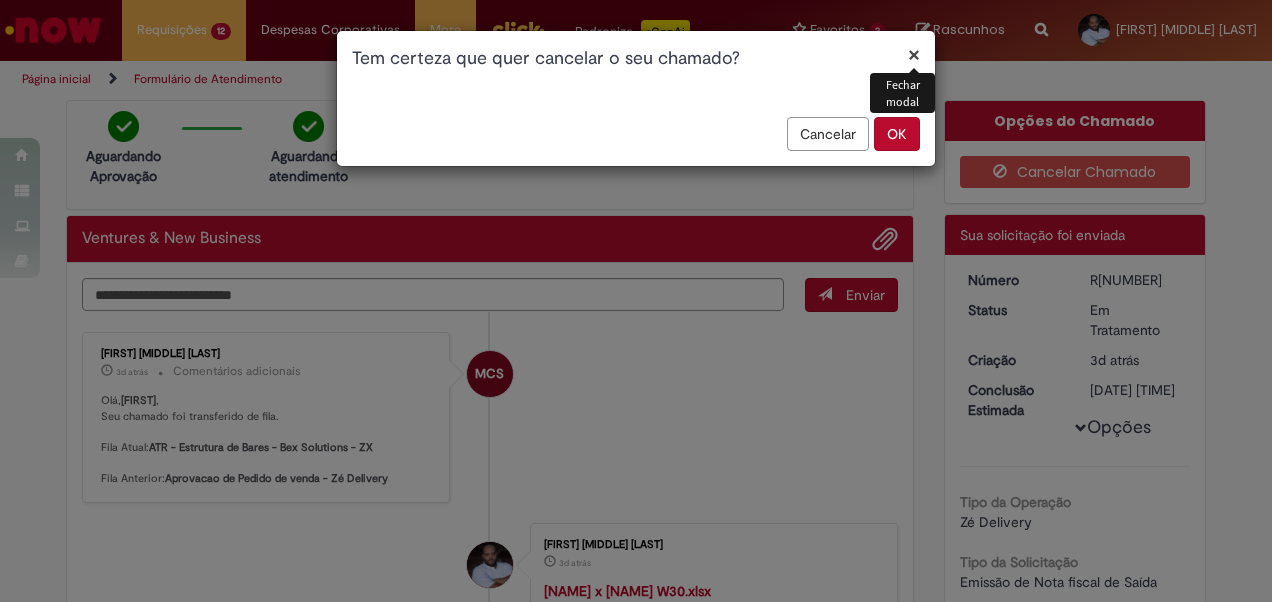click on "OK" at bounding box center [897, 134] 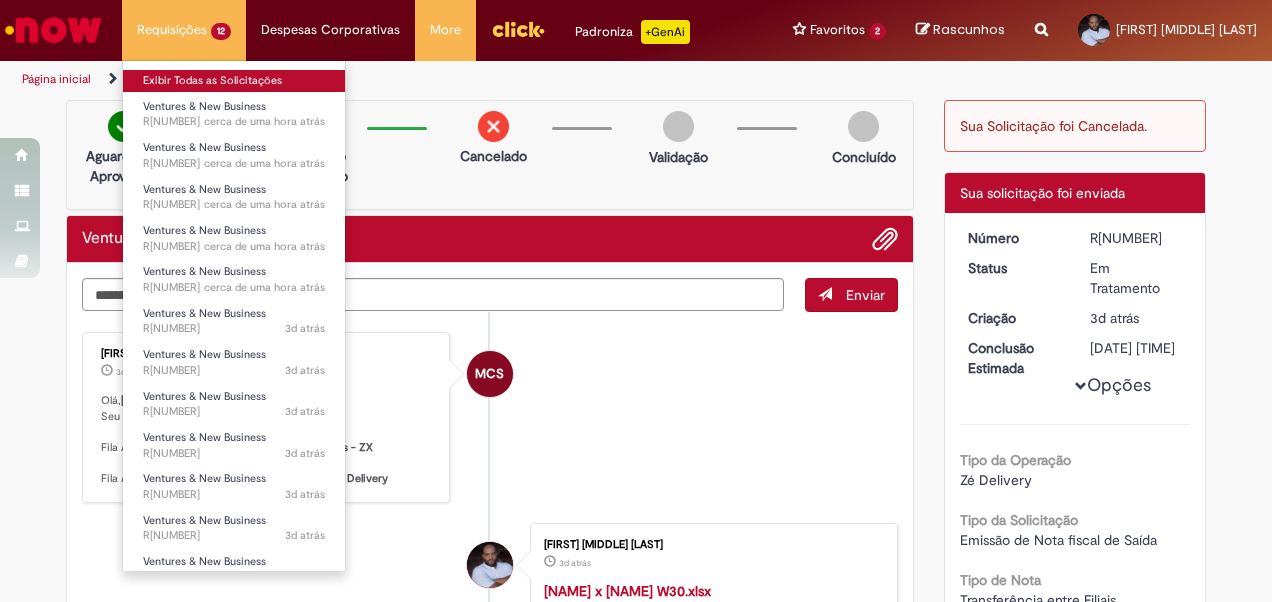 click on "Exibir Todas as Solicitações" at bounding box center (234, 81) 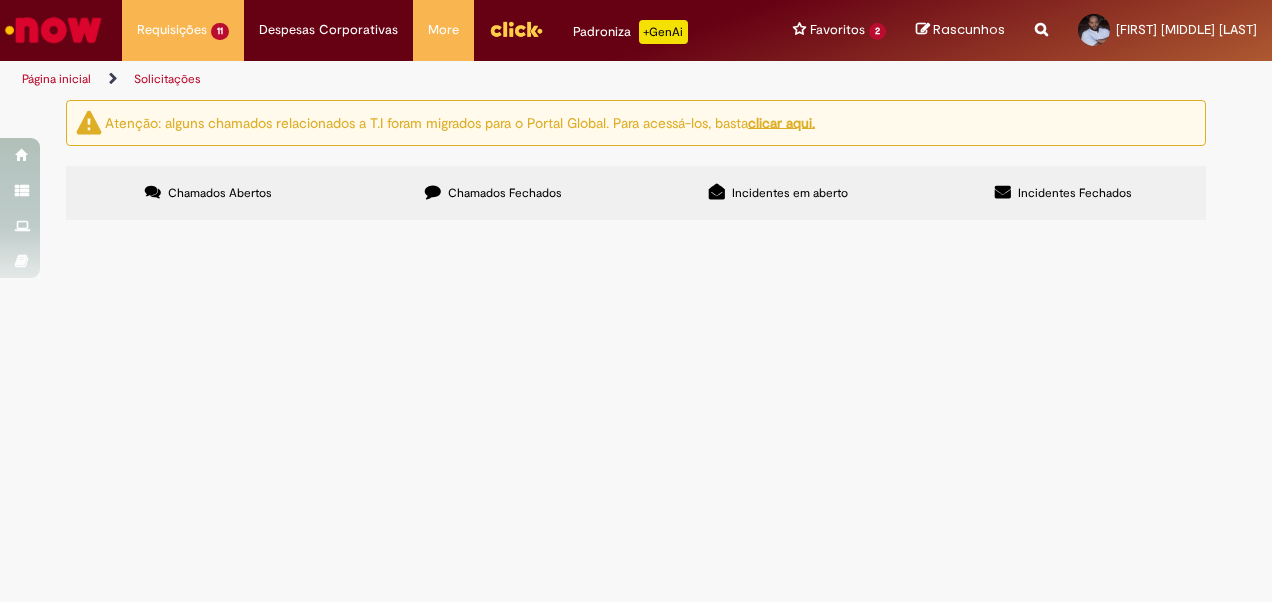 scroll, scrollTop: 226, scrollLeft: 0, axis: vertical 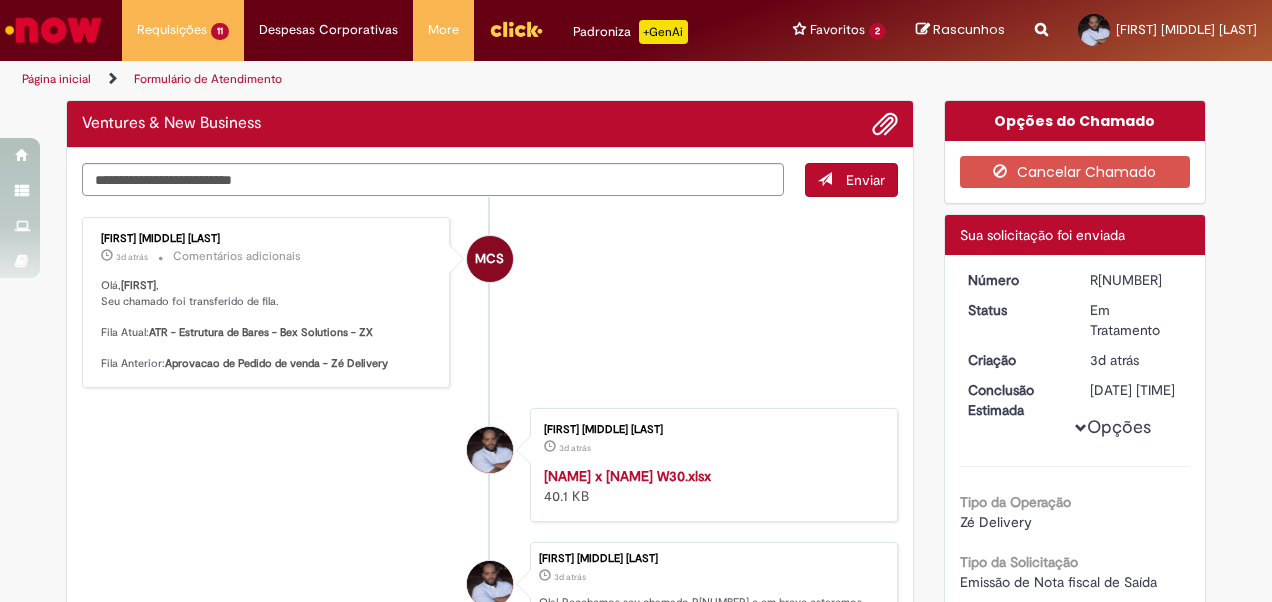 click on "Olá,  [FIRST] ,  Seu chamado foi transferido de fila. Fila Atual:  ATR - Estrutura de Bares - Bex Solutions - ZX Fila Anterior:  Aprovacao de Pedido de venda - [NAME]" at bounding box center (267, 325) 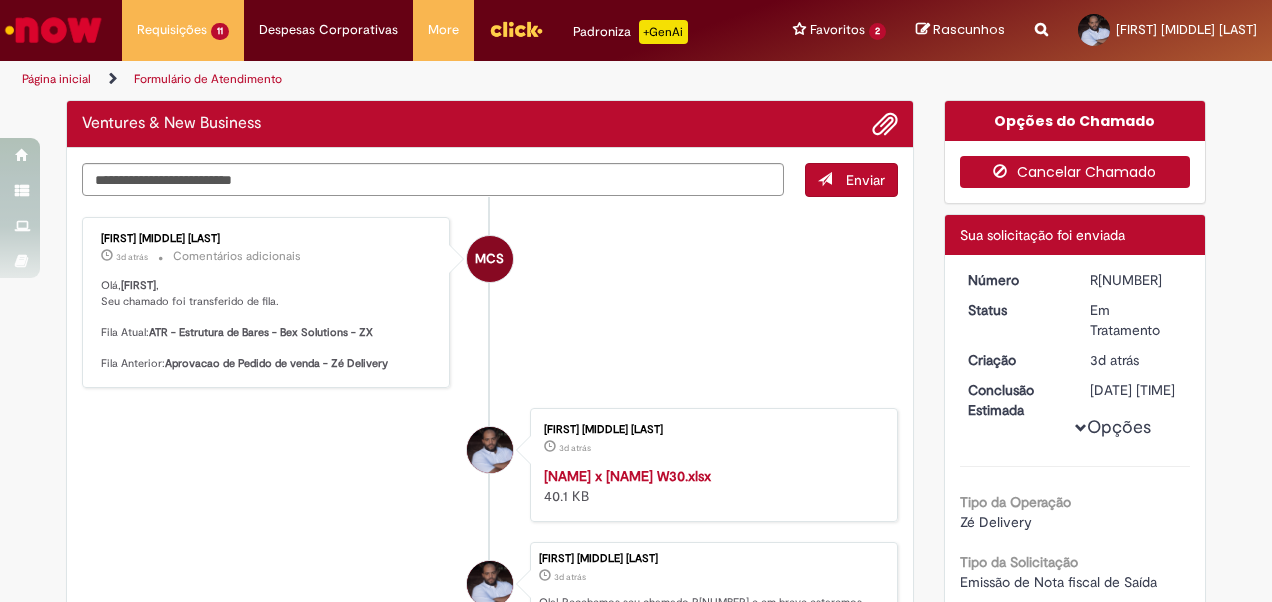 click on "Cancelar Chamado" at bounding box center (1075, 172) 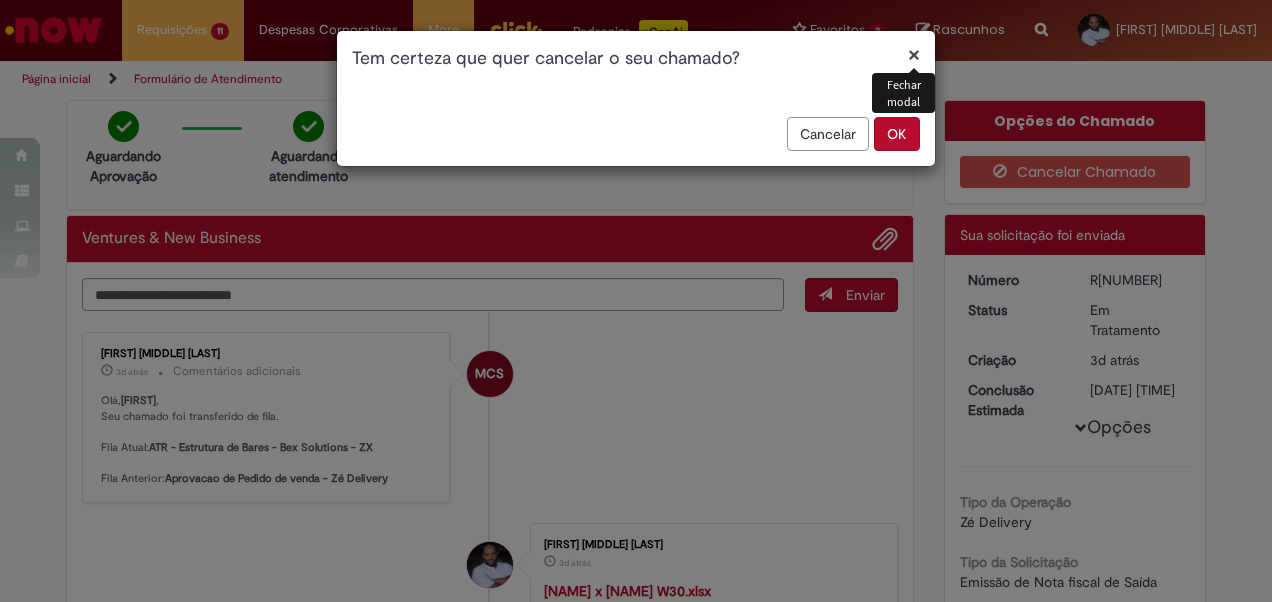 click on "OK" at bounding box center (897, 134) 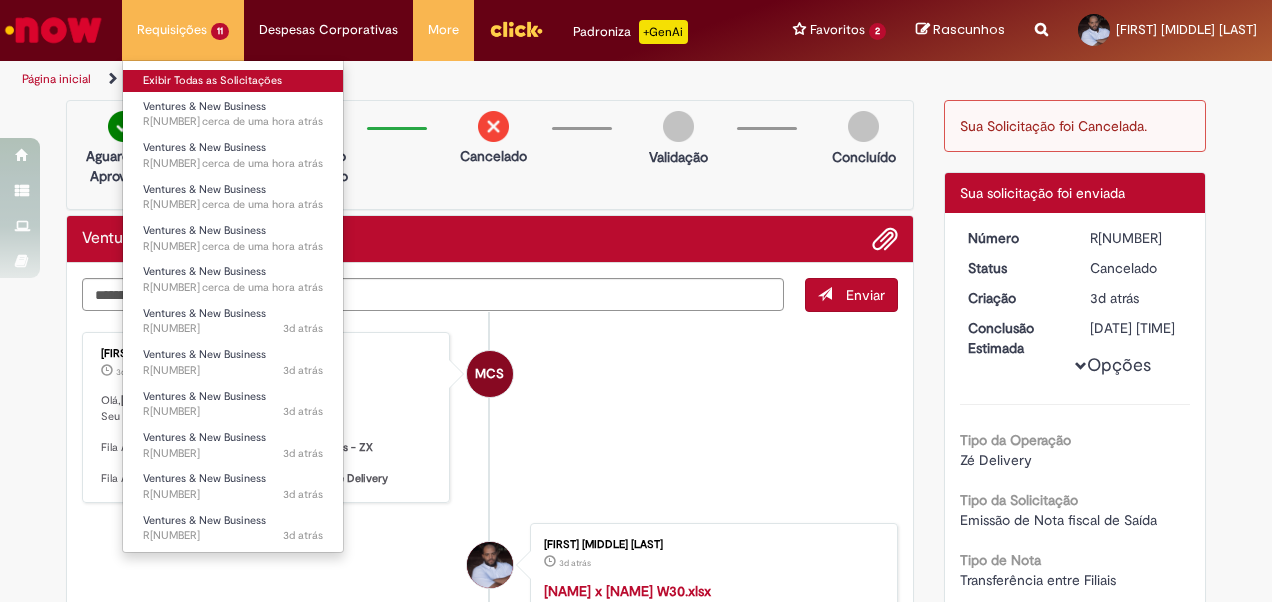 click on "Exibir Todas as Solicitações" at bounding box center (233, 81) 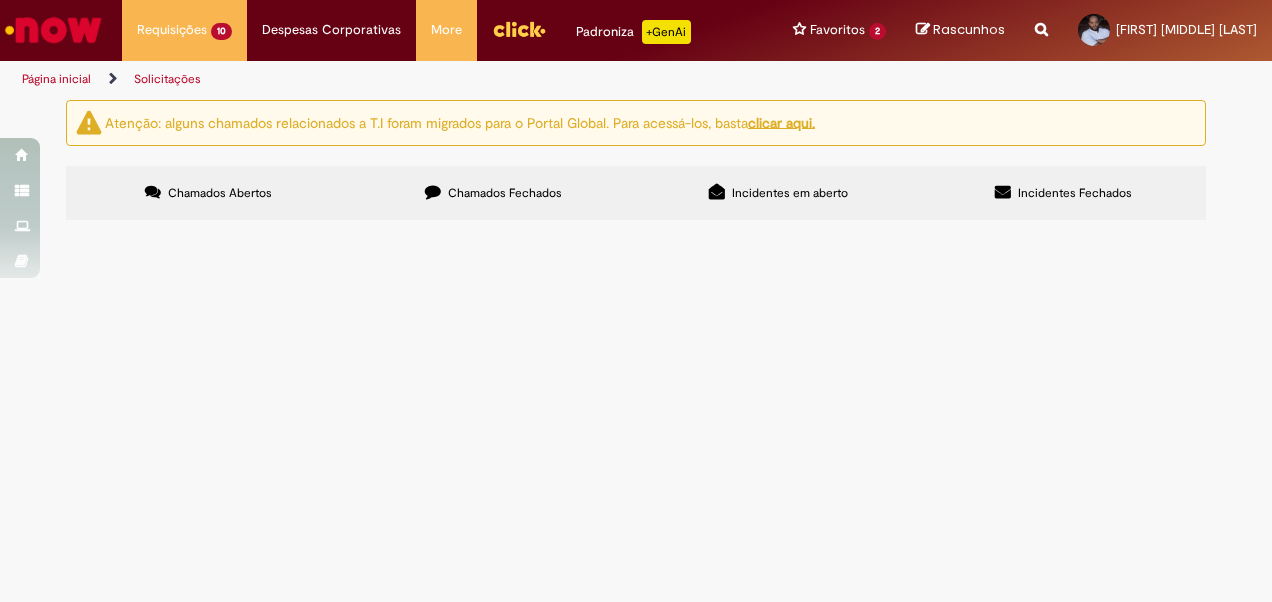 scroll, scrollTop: 100, scrollLeft: 0, axis: vertical 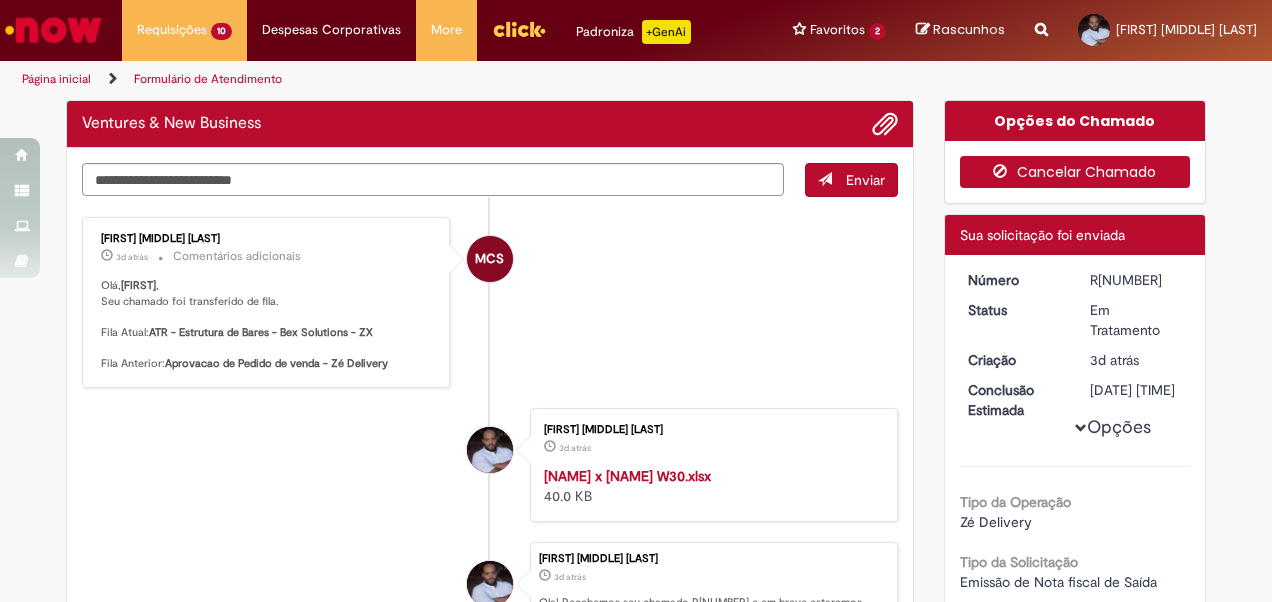 click on "Cancelar Chamado" at bounding box center (1075, 172) 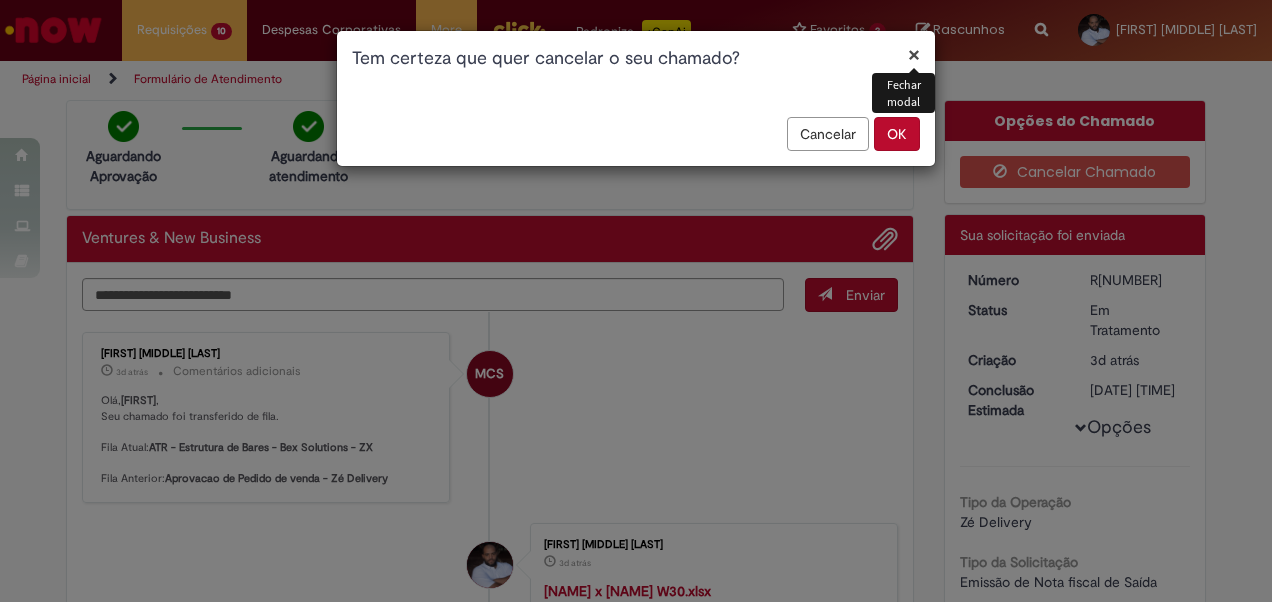click on "OK" at bounding box center (897, 134) 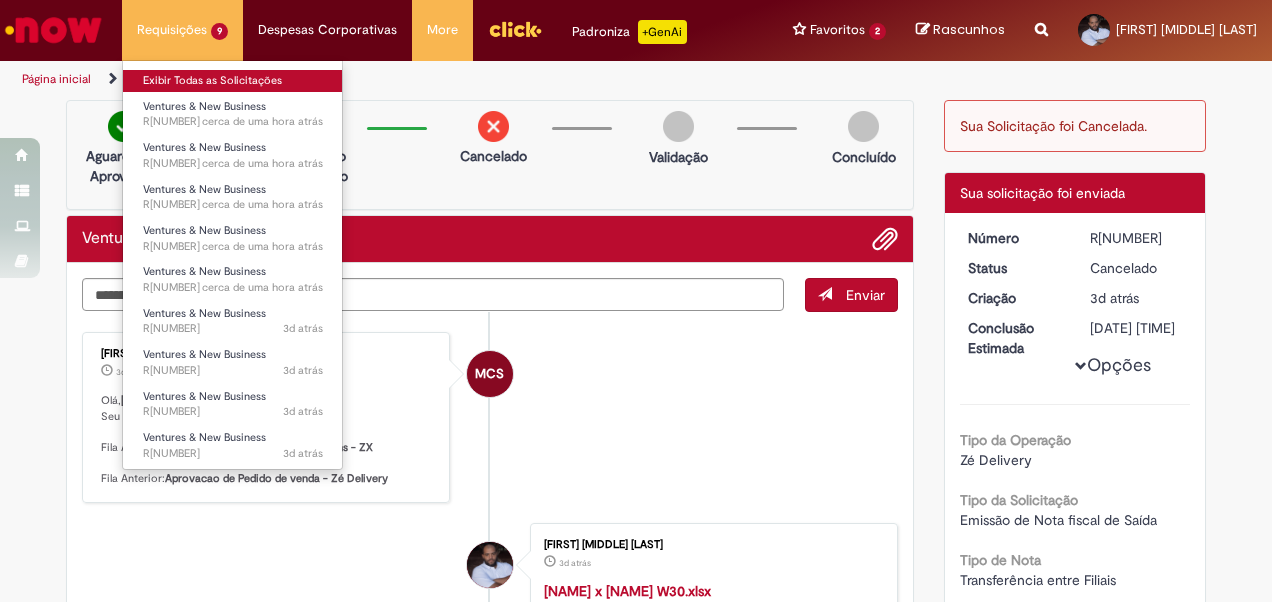 click on "Exibir Todas as Solicitações" at bounding box center [233, 81] 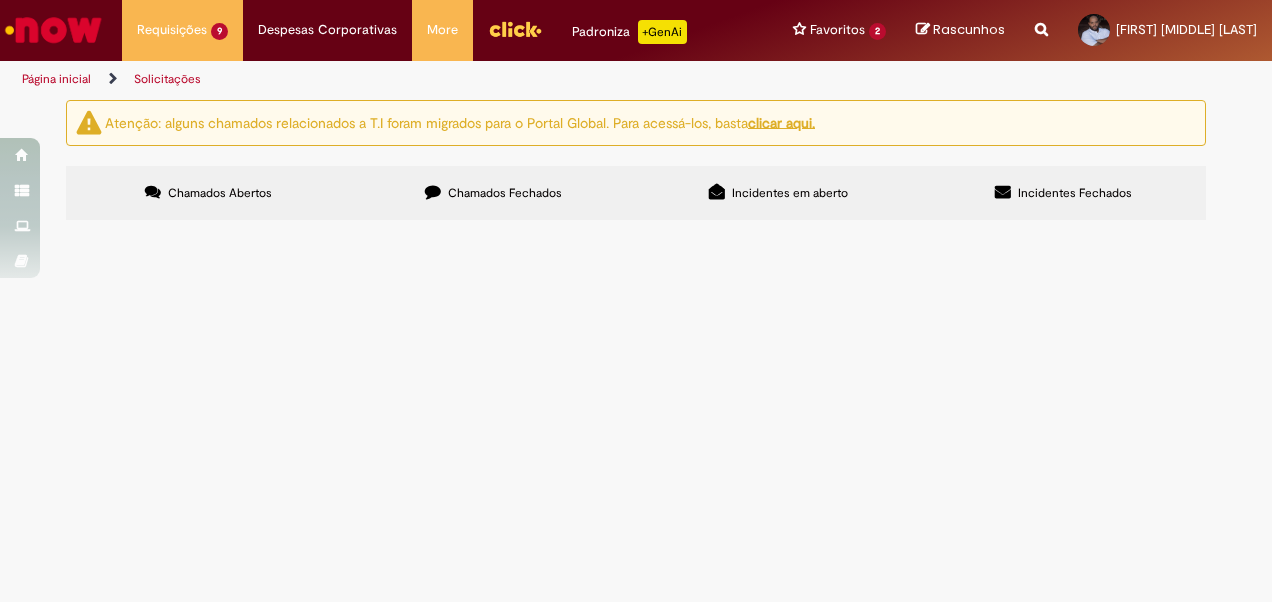 scroll, scrollTop: 153, scrollLeft: 0, axis: vertical 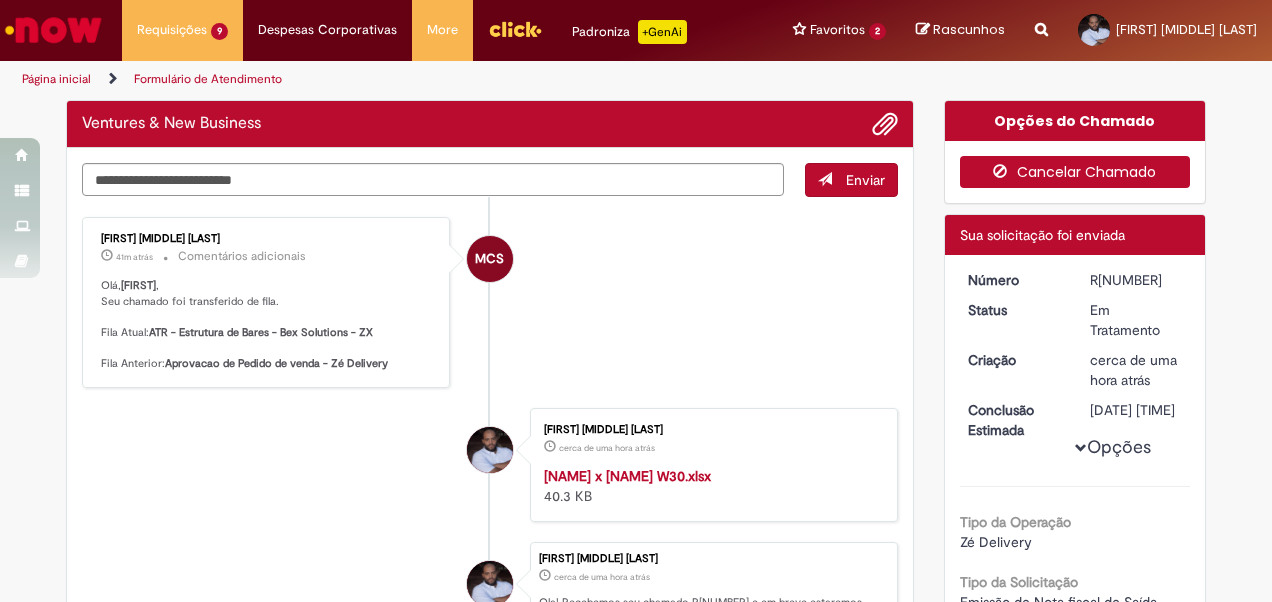 click on "Cancelar Chamado" at bounding box center (1075, 172) 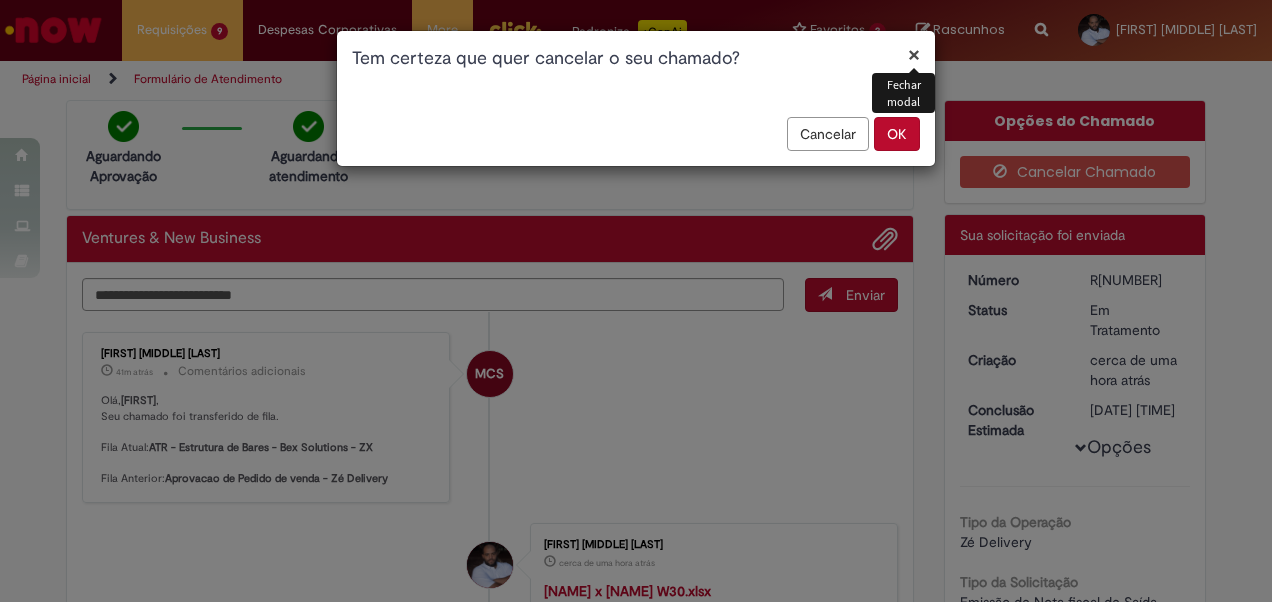 click on "OK" at bounding box center [897, 134] 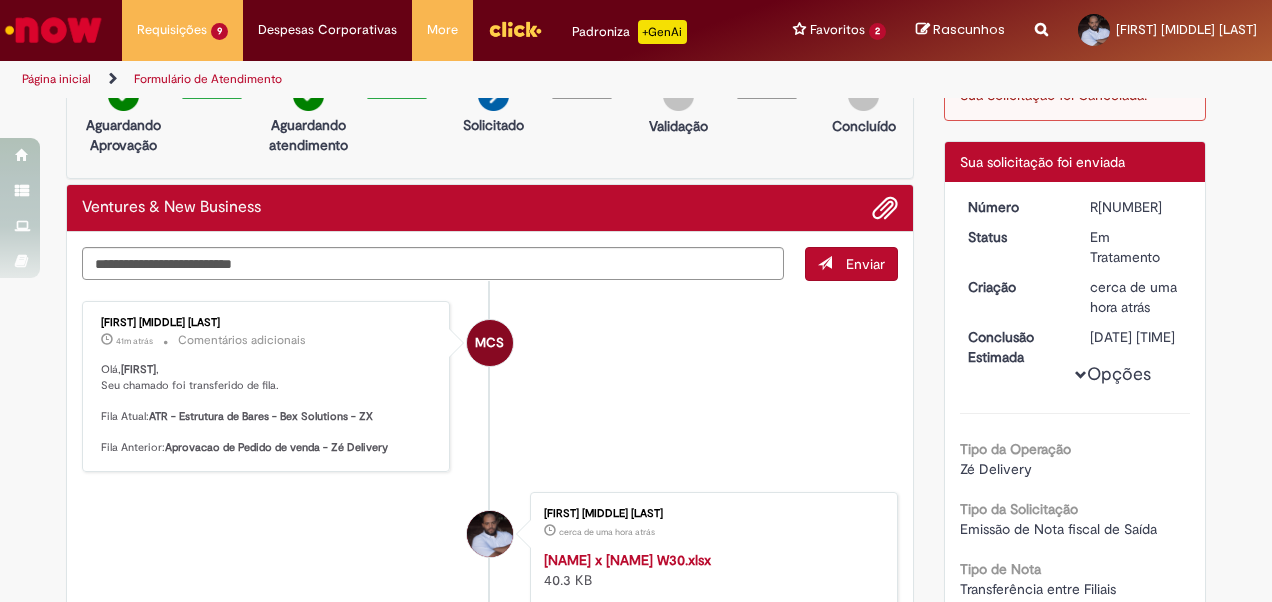 scroll, scrollTop: 0, scrollLeft: 0, axis: both 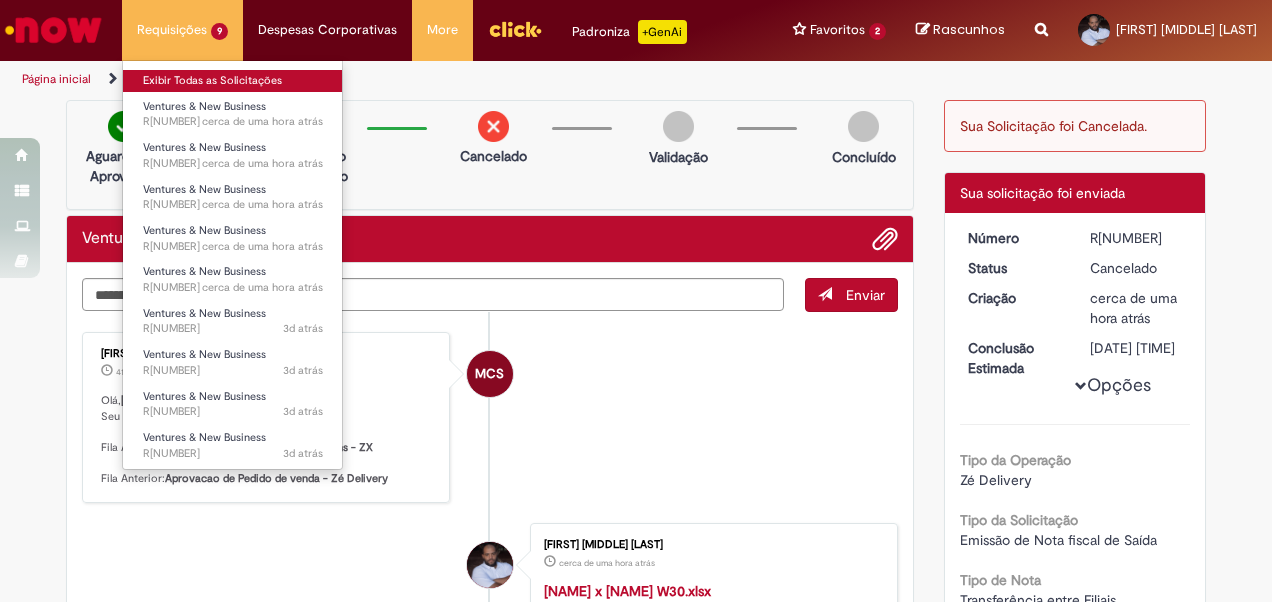 click on "Exibir Todas as Solicitações" at bounding box center (233, 81) 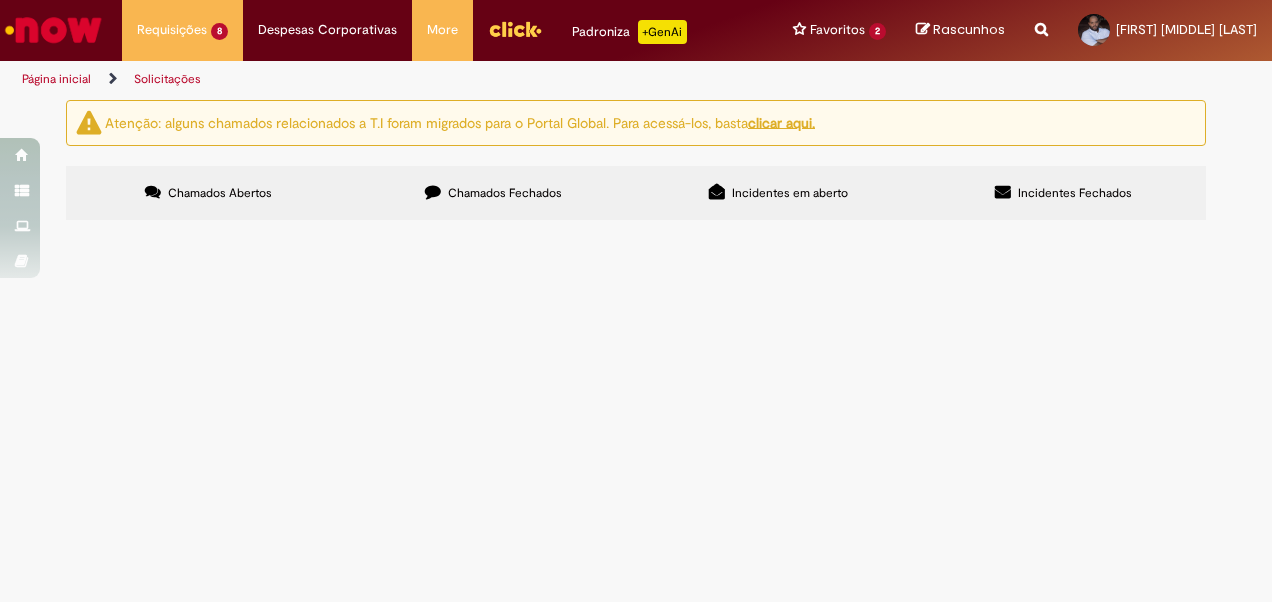 click on "R[NUMBER]" at bounding box center [0, 0] 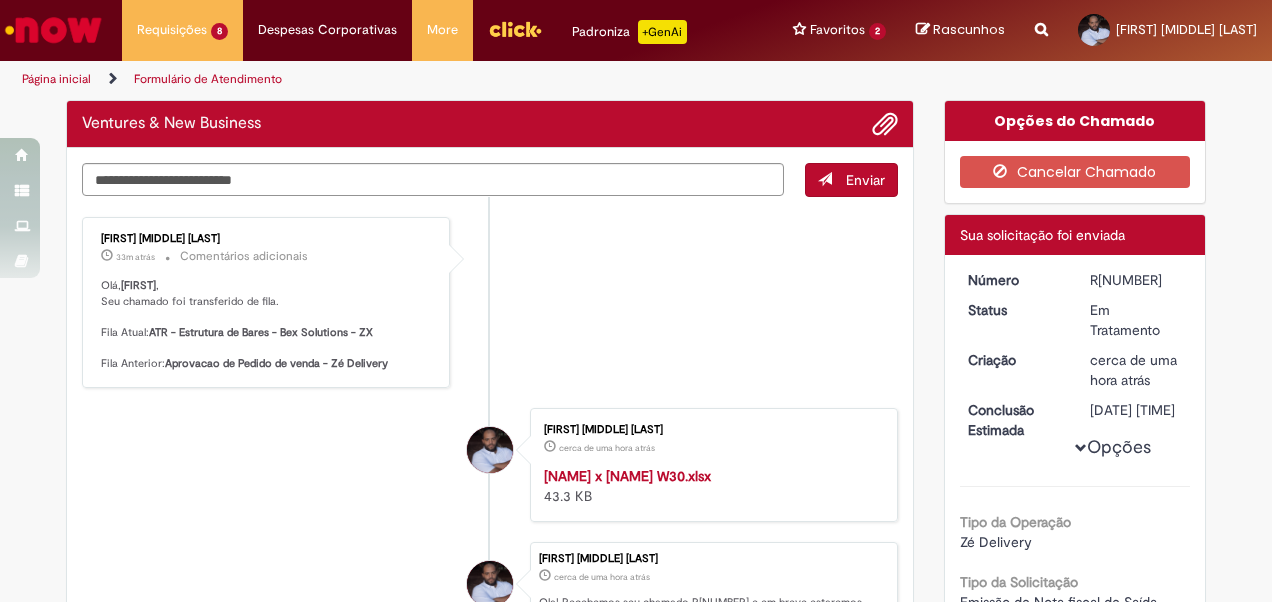 drag, startPoint x: 132, startPoint y: 456, endPoint x: 174, endPoint y: 461, distance: 42.296574 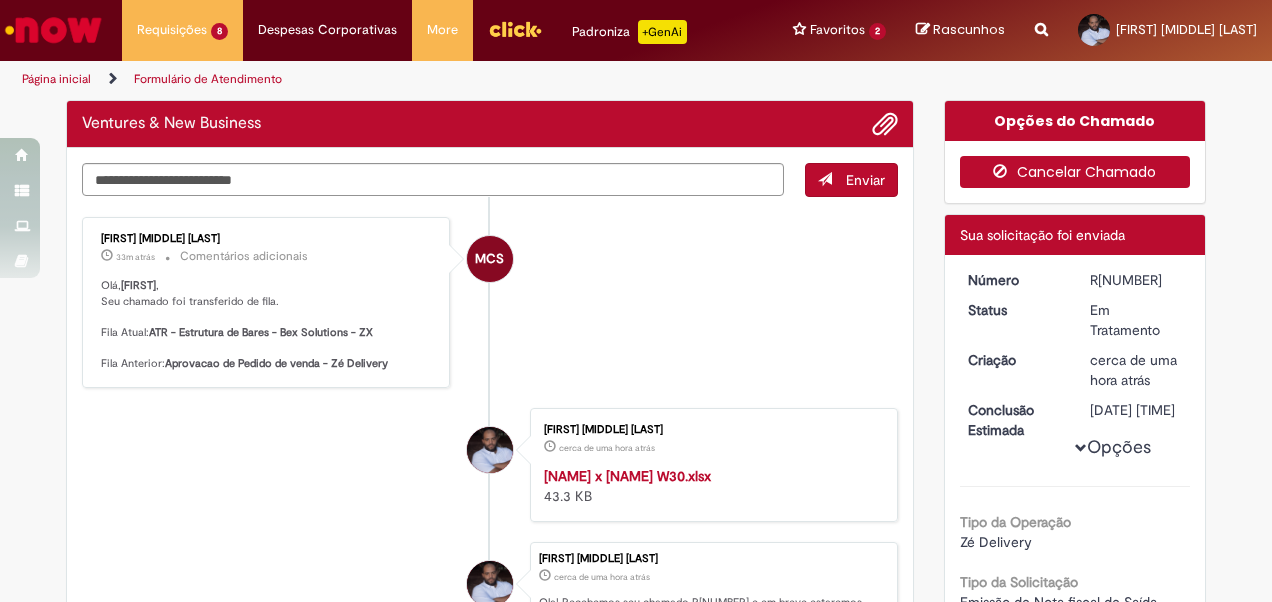 click on "Cancelar Chamado" at bounding box center (1075, 172) 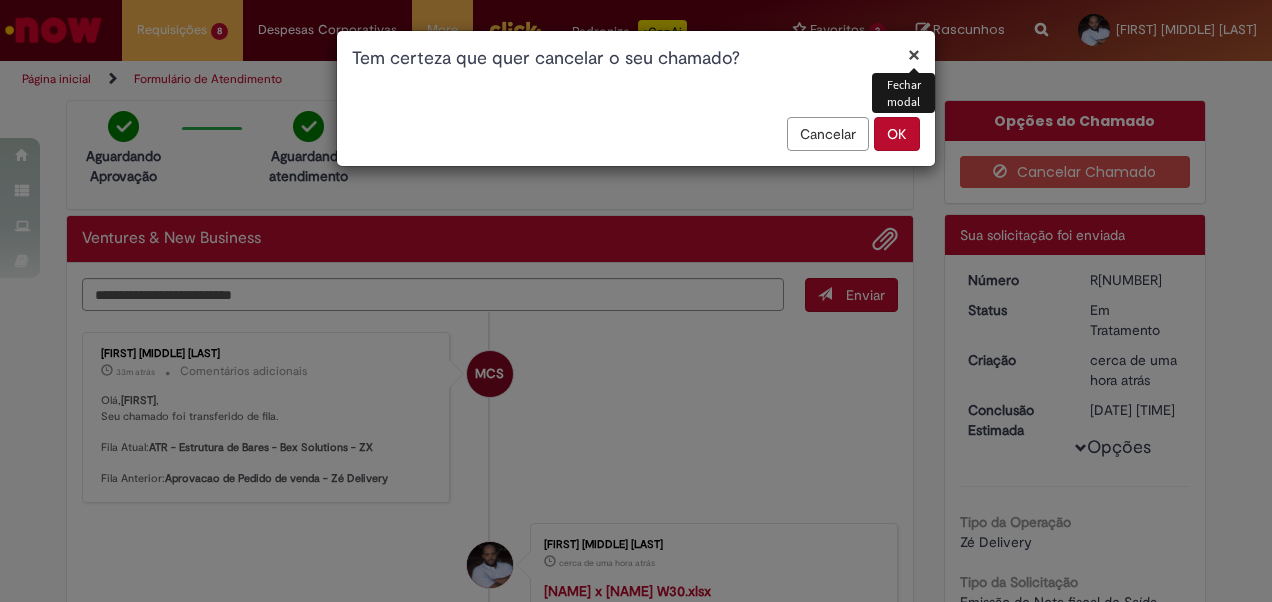 click on "OK" at bounding box center (897, 134) 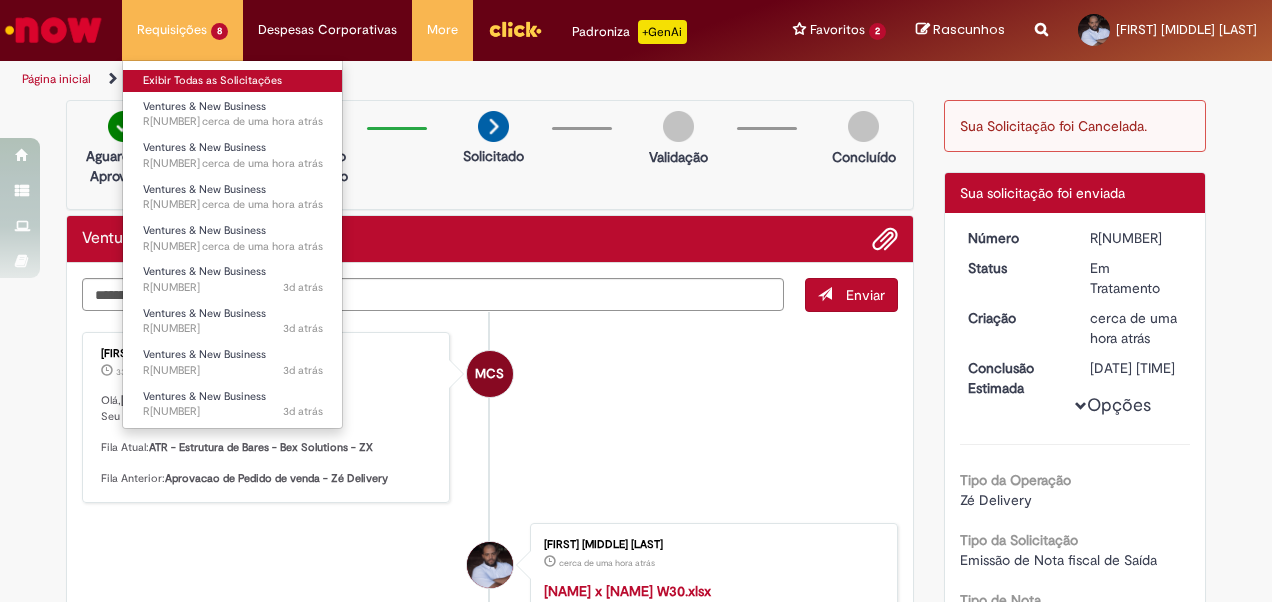 click on "Exibir Todas as Solicitações" at bounding box center [233, 81] 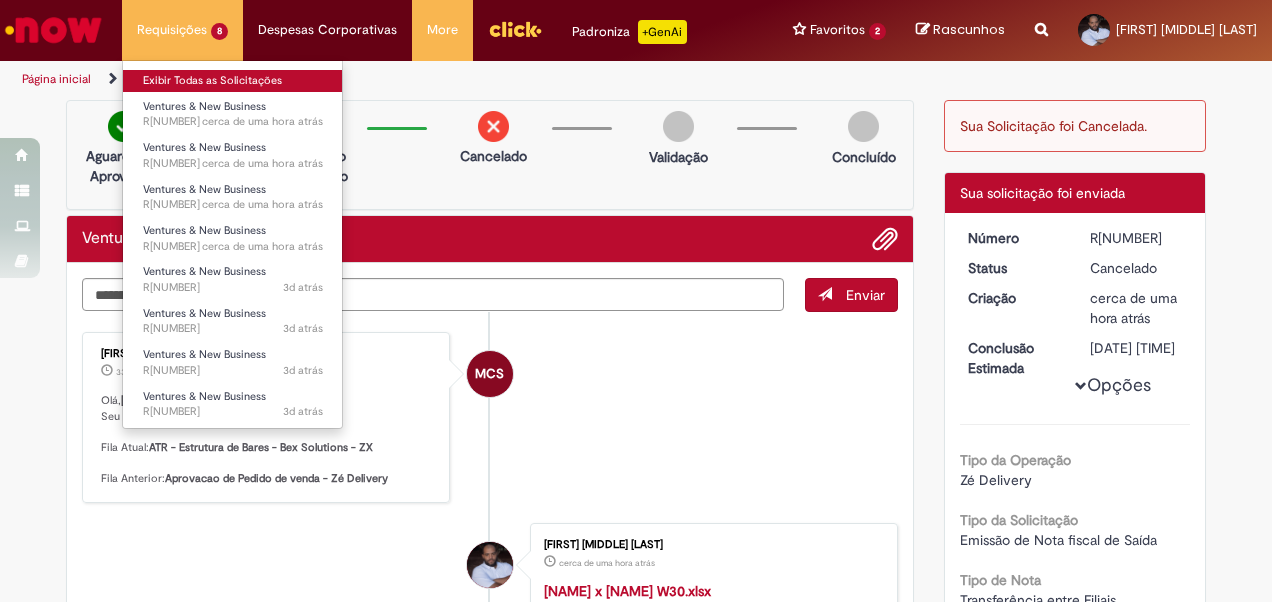 click on "Exibir Todas as Solicitações" at bounding box center (233, 81) 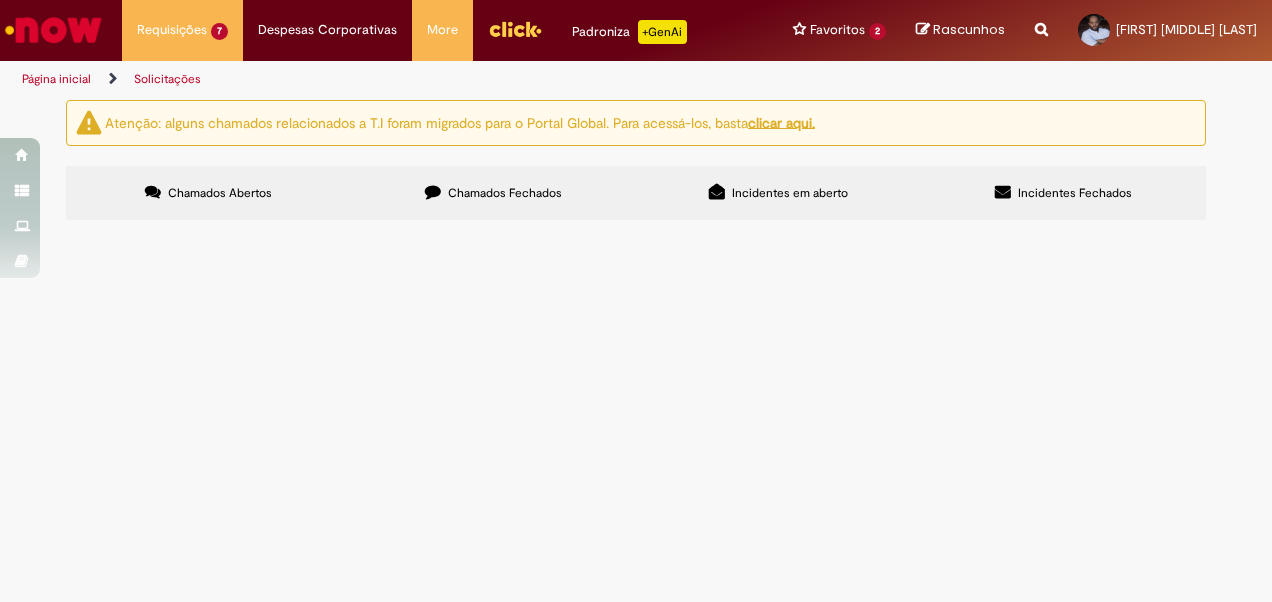 click on "R[NUMBER]" at bounding box center (0, 0) 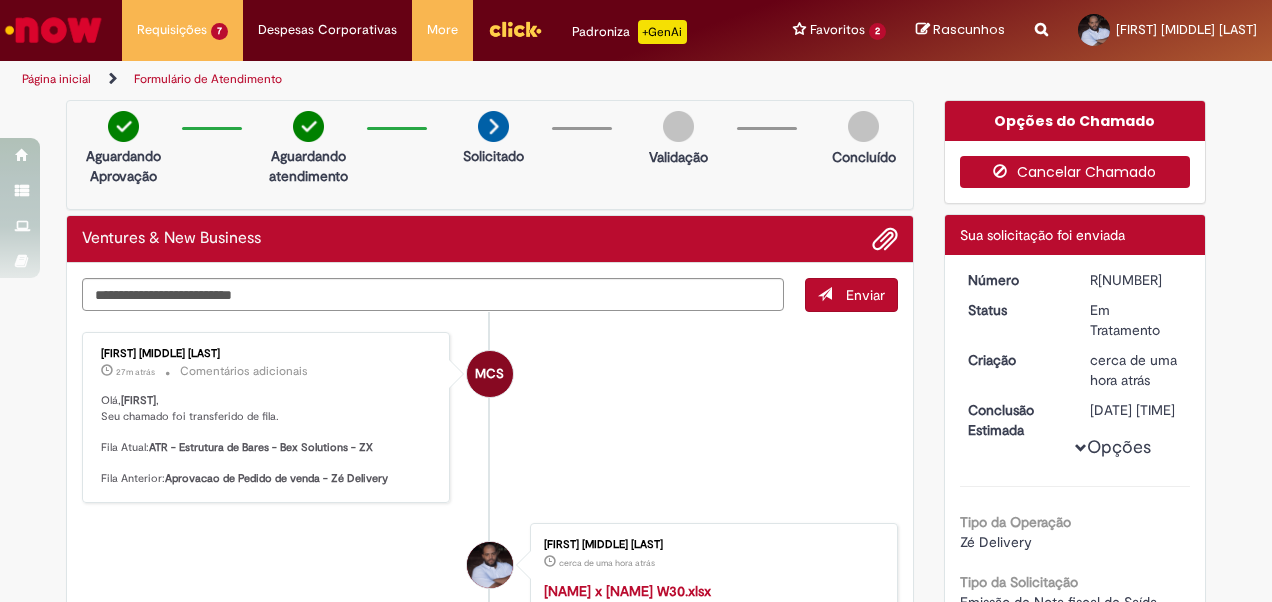 click on "Cancelar Chamado" at bounding box center (1075, 172) 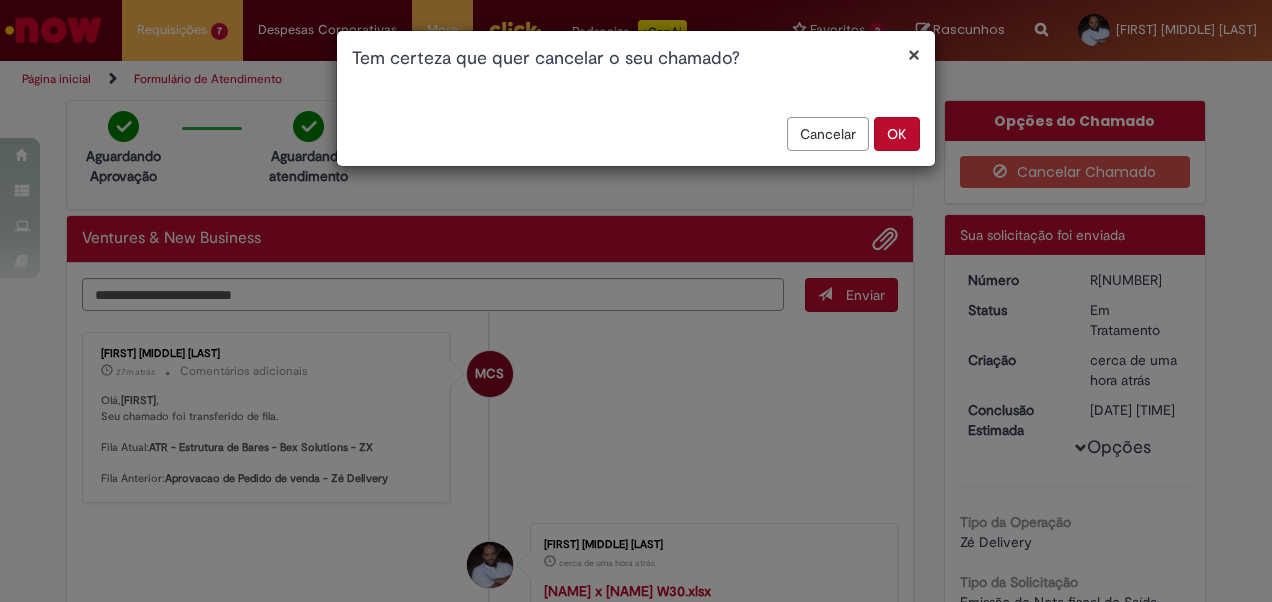 click on "OK" at bounding box center [897, 134] 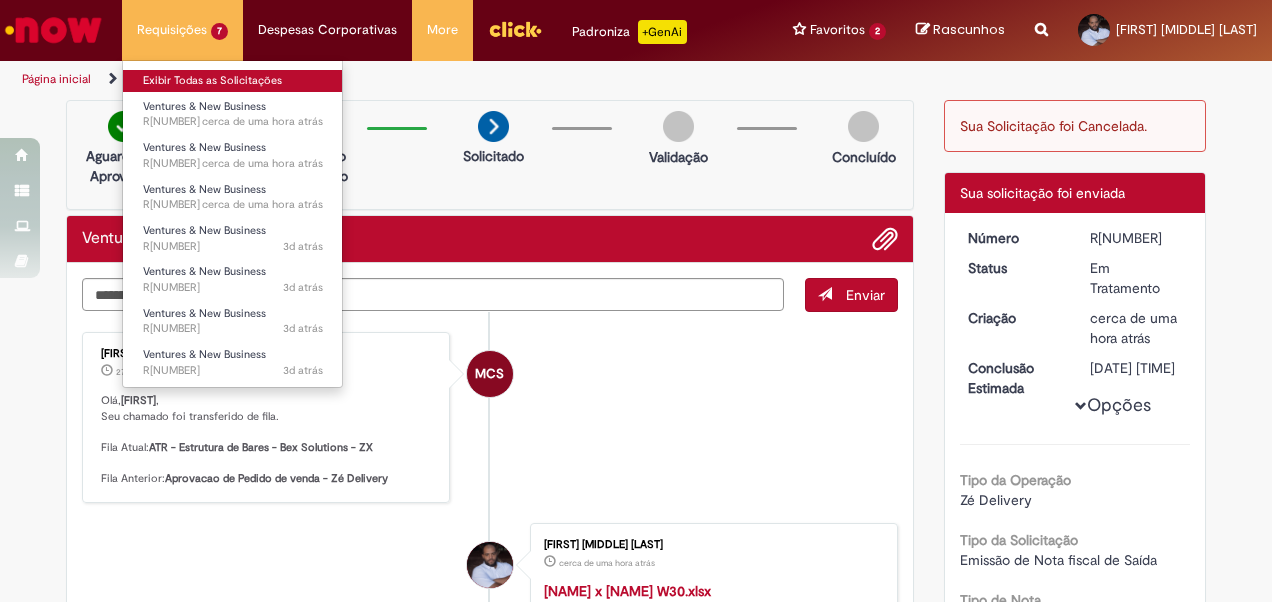 click on "Exibir Todas as Solicitações" at bounding box center (233, 81) 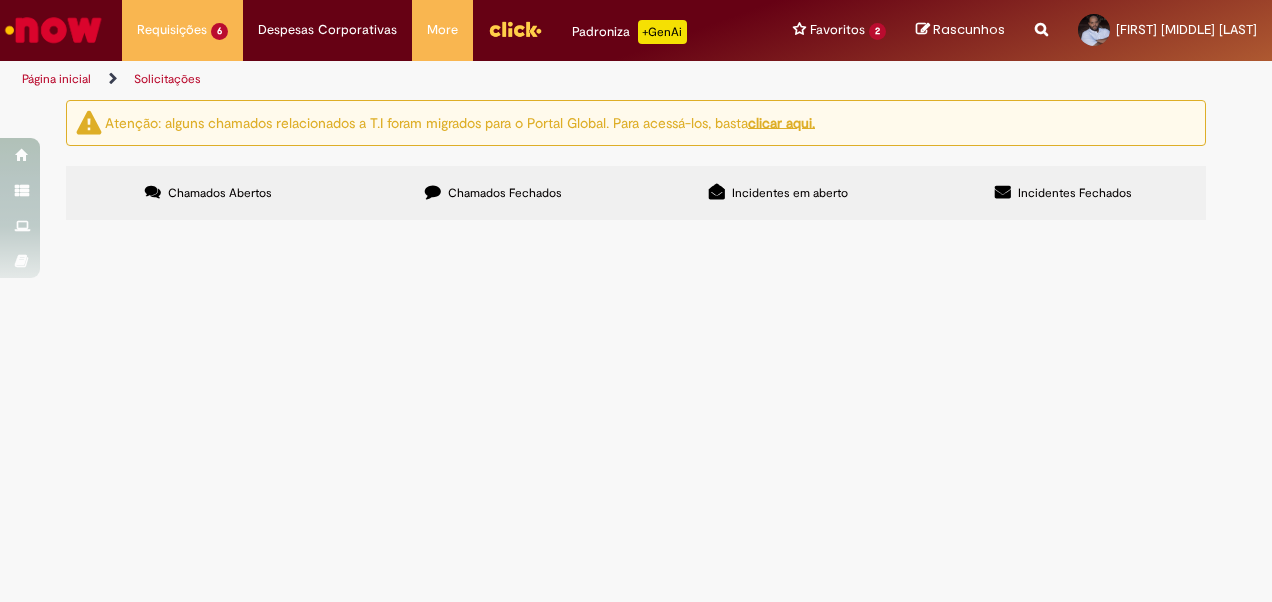 click on "R[NUMBER]" at bounding box center (0, 0) 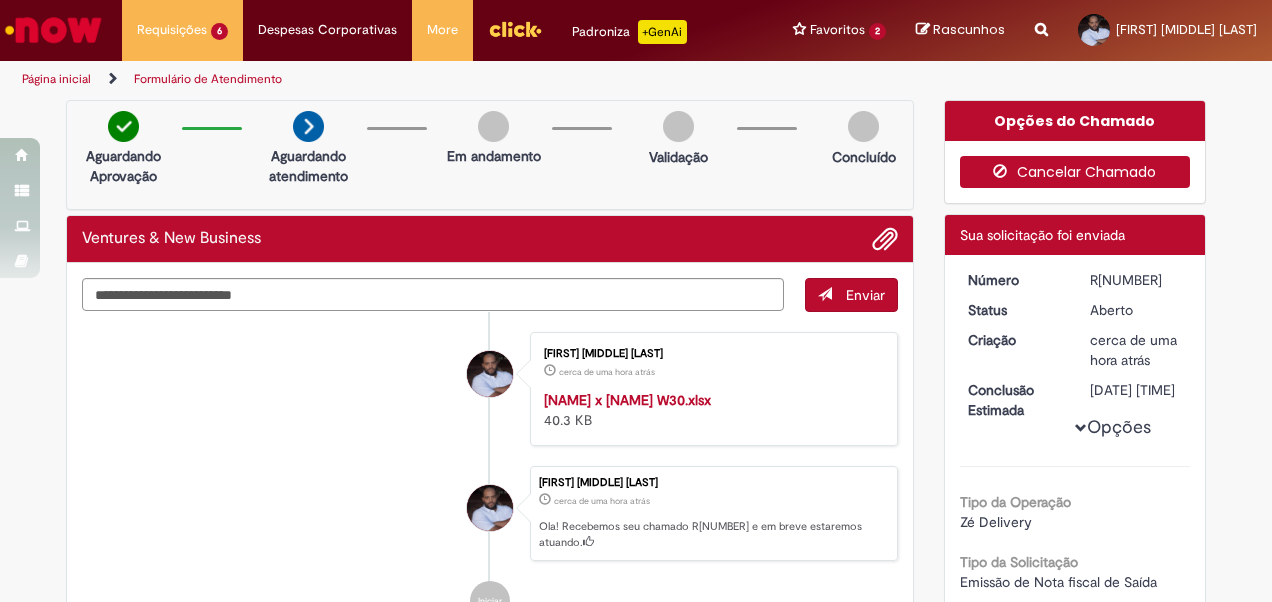 click on "Cancelar Chamado" at bounding box center (1075, 172) 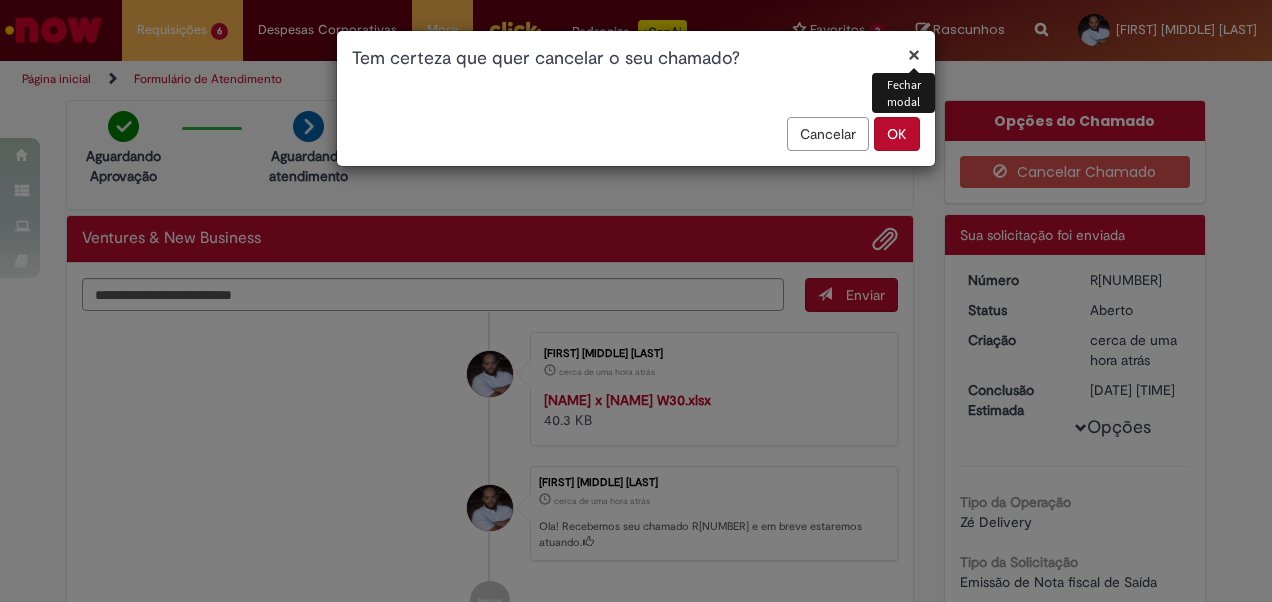click on "OK" at bounding box center [897, 134] 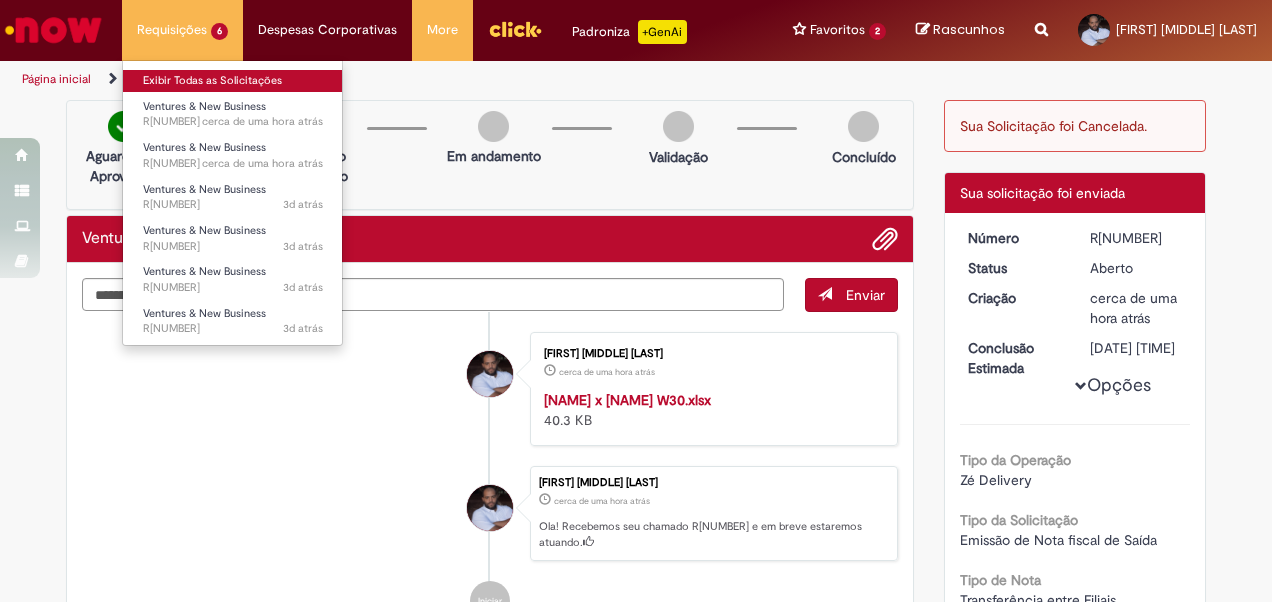 click on "Exibir Todas as Solicitações" at bounding box center (233, 81) 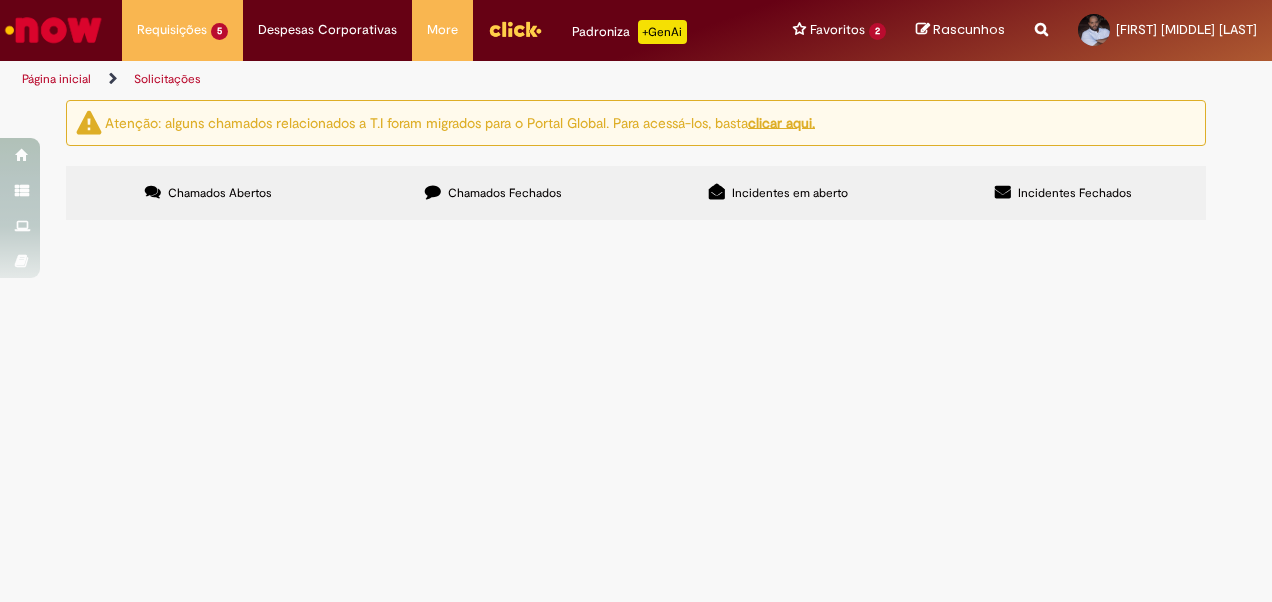 click on "R[NUMBER]" at bounding box center (0, 0) 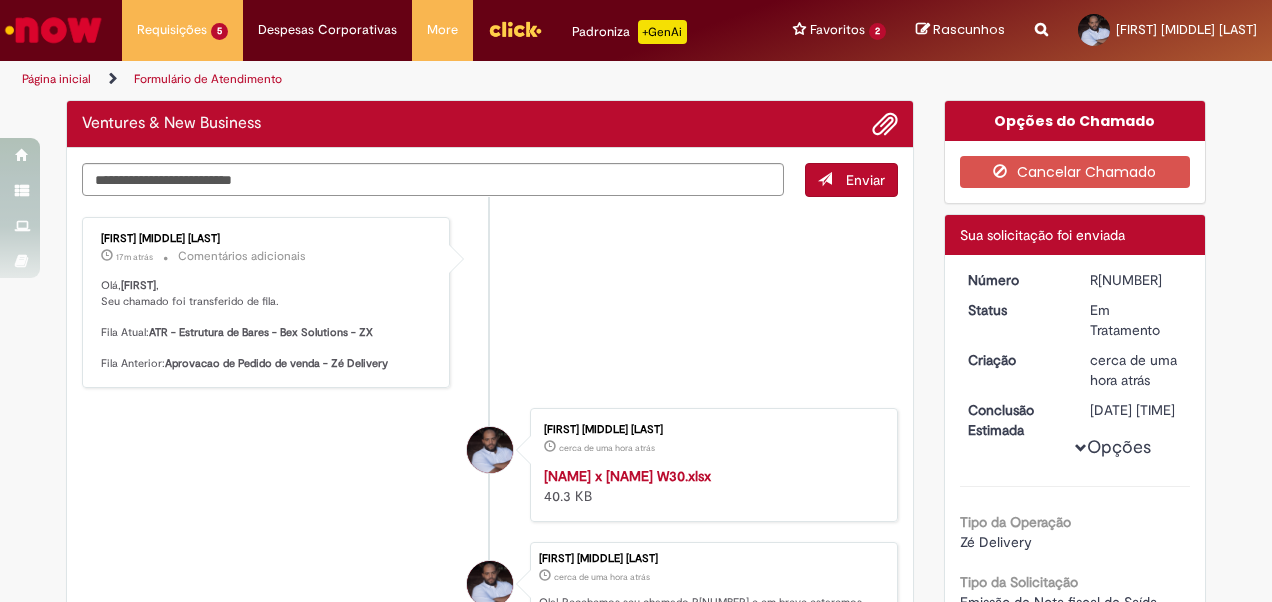drag, startPoint x: 130, startPoint y: 350, endPoint x: 171, endPoint y: 348, distance: 41.04875 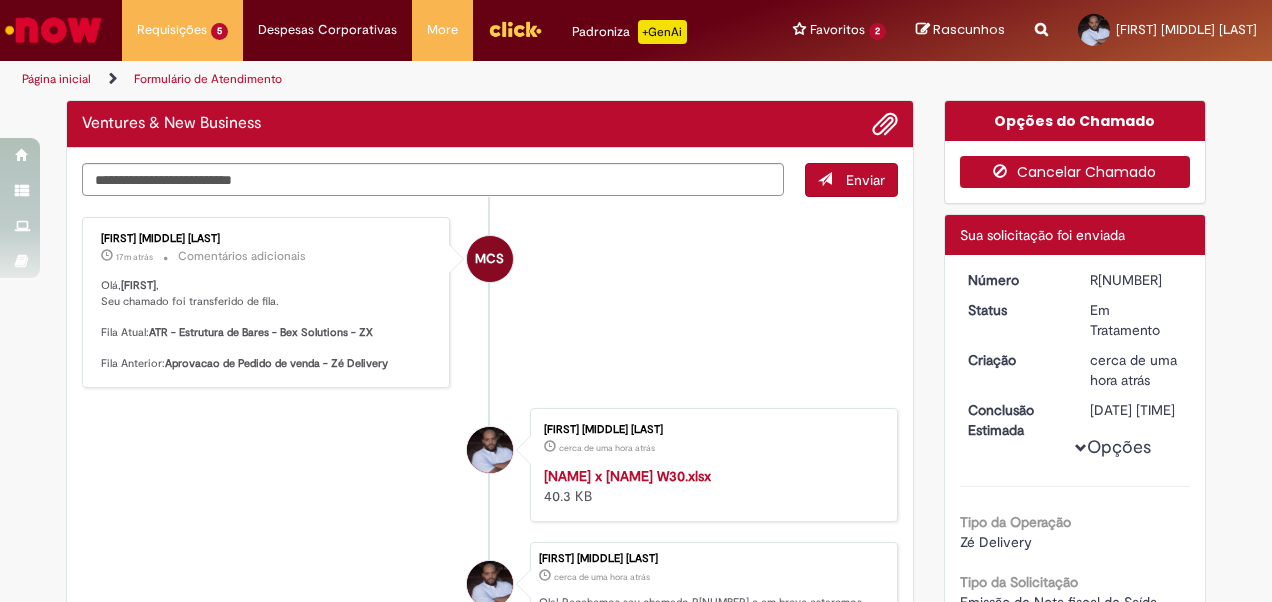 click on "Cancelar Chamado" at bounding box center [1075, 172] 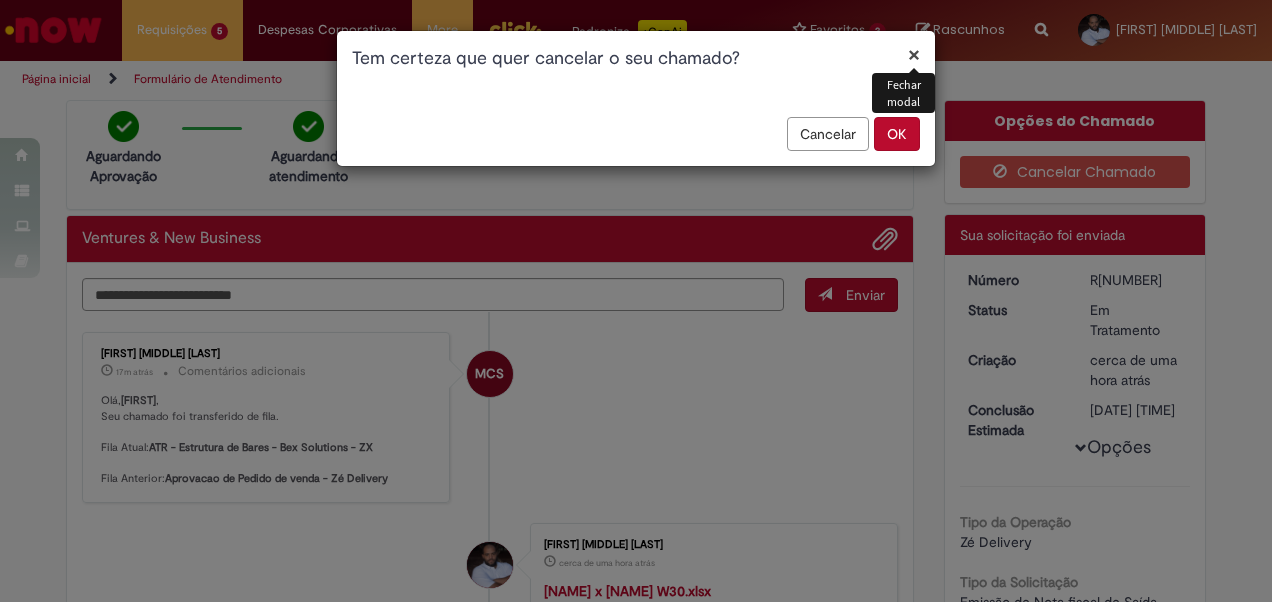 click on "OK" at bounding box center (897, 134) 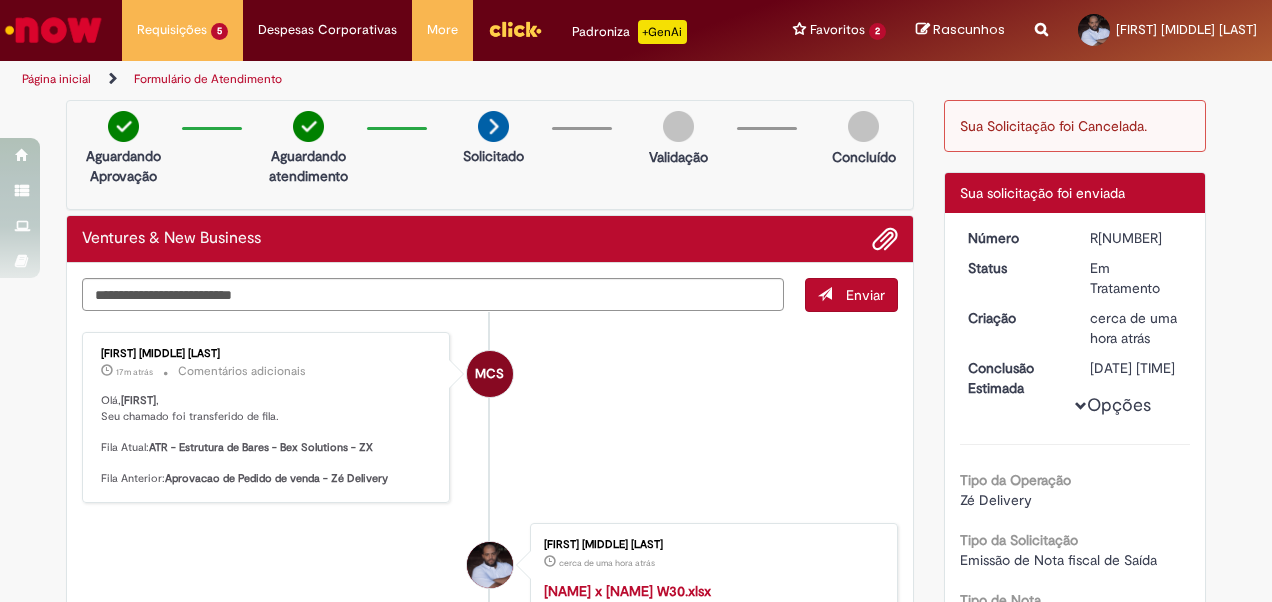 click on "MCS
[FIRST] [MIDDLE] [LAST]
17m atrás 17 minutos atrás     Comentários adicionais
Olá,  [FIRST] ,  Seu chamado foi transferido de fila. Fila Atual:  ATR - Estrutura de Bares - Bex Solutions - ZX Fila Anterior:  Aprovacao de Pedido de venda - [NAME]" at bounding box center (490, 417) 